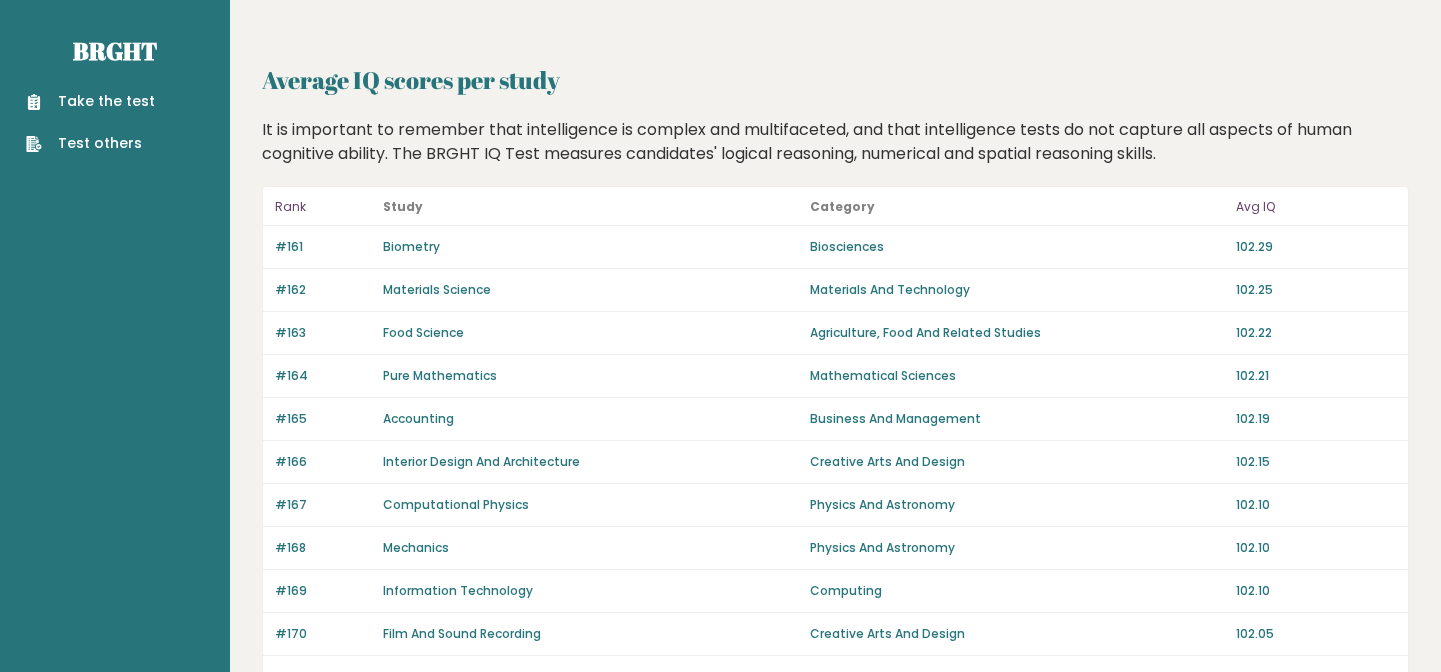 scroll, scrollTop: 0, scrollLeft: 0, axis: both 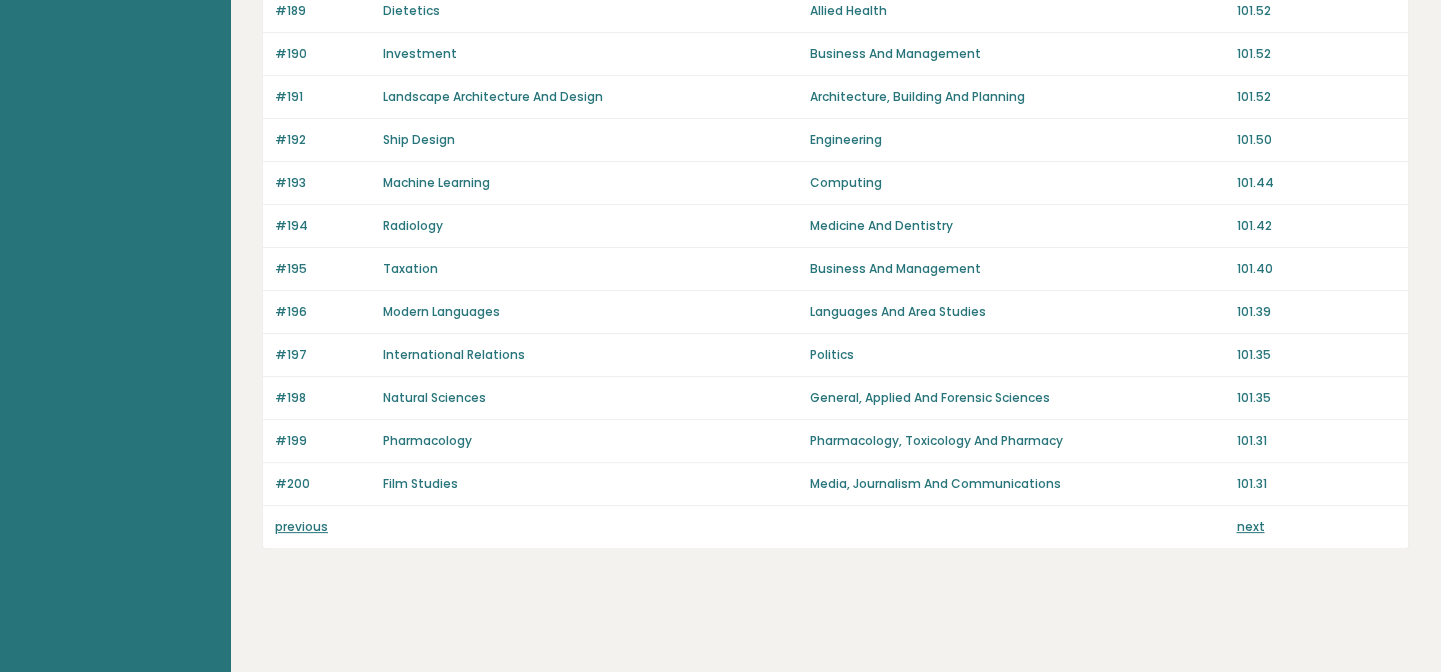 click on "previous" at bounding box center [301, 526] 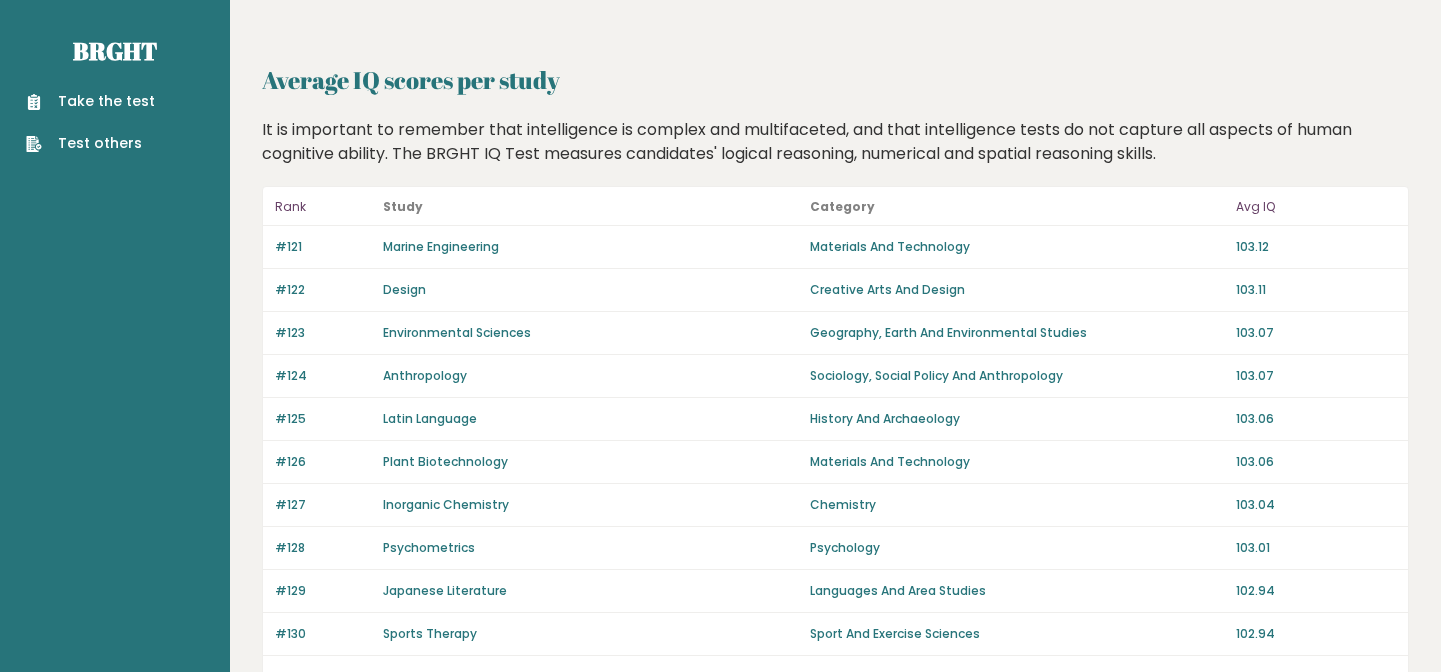 scroll, scrollTop: 0, scrollLeft: 0, axis: both 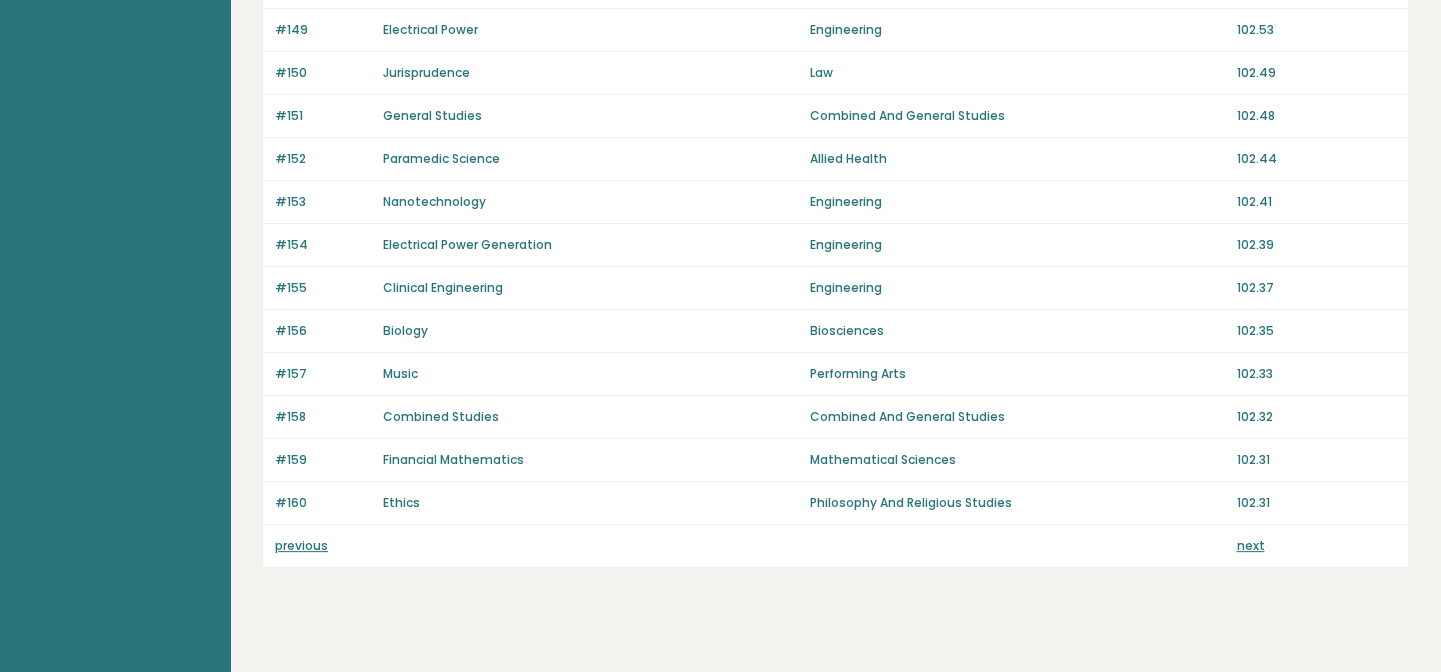click on "previous" at bounding box center [301, 545] 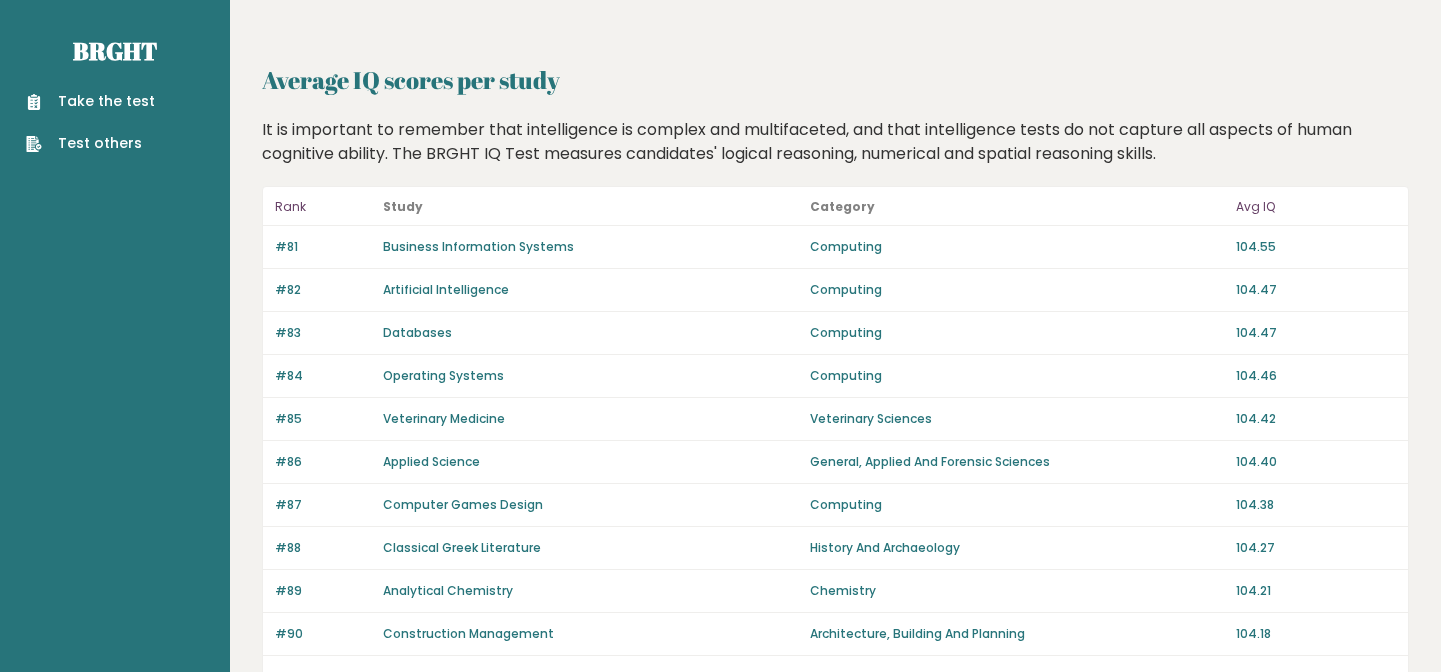 scroll, scrollTop: 0, scrollLeft: 0, axis: both 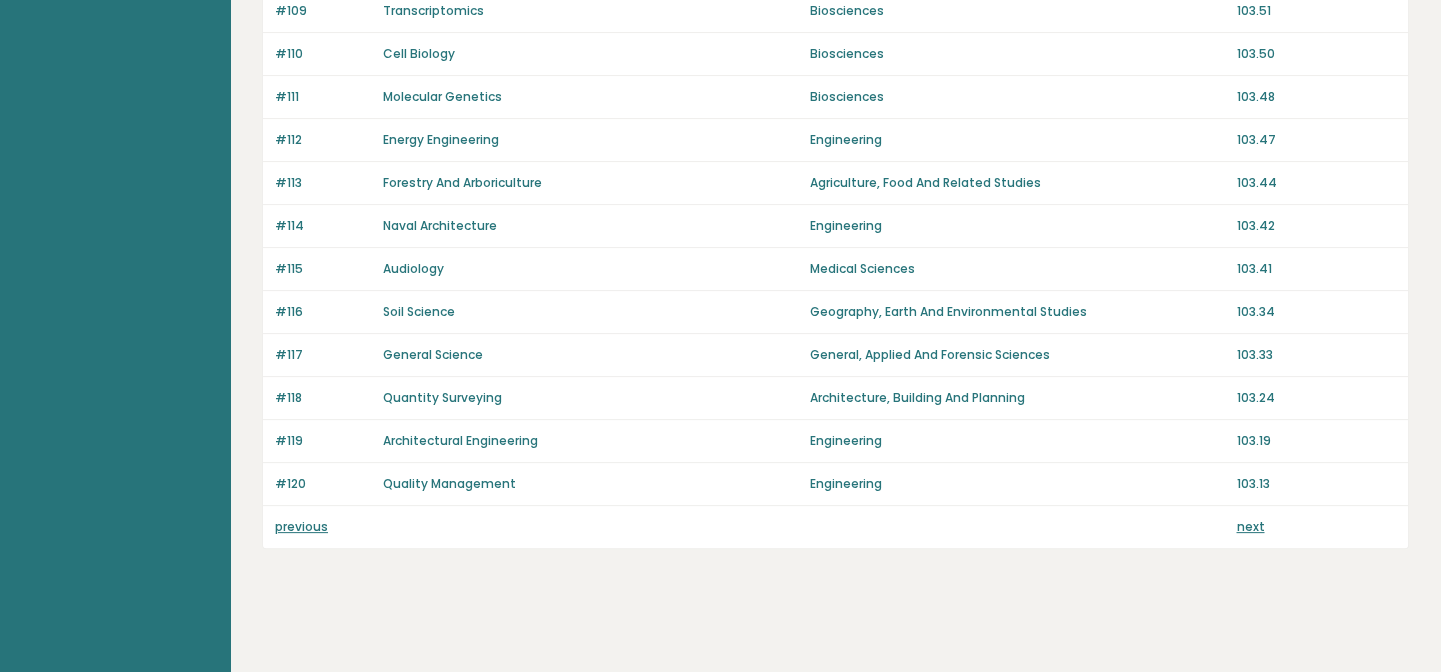 click on "previous" at bounding box center [301, 526] 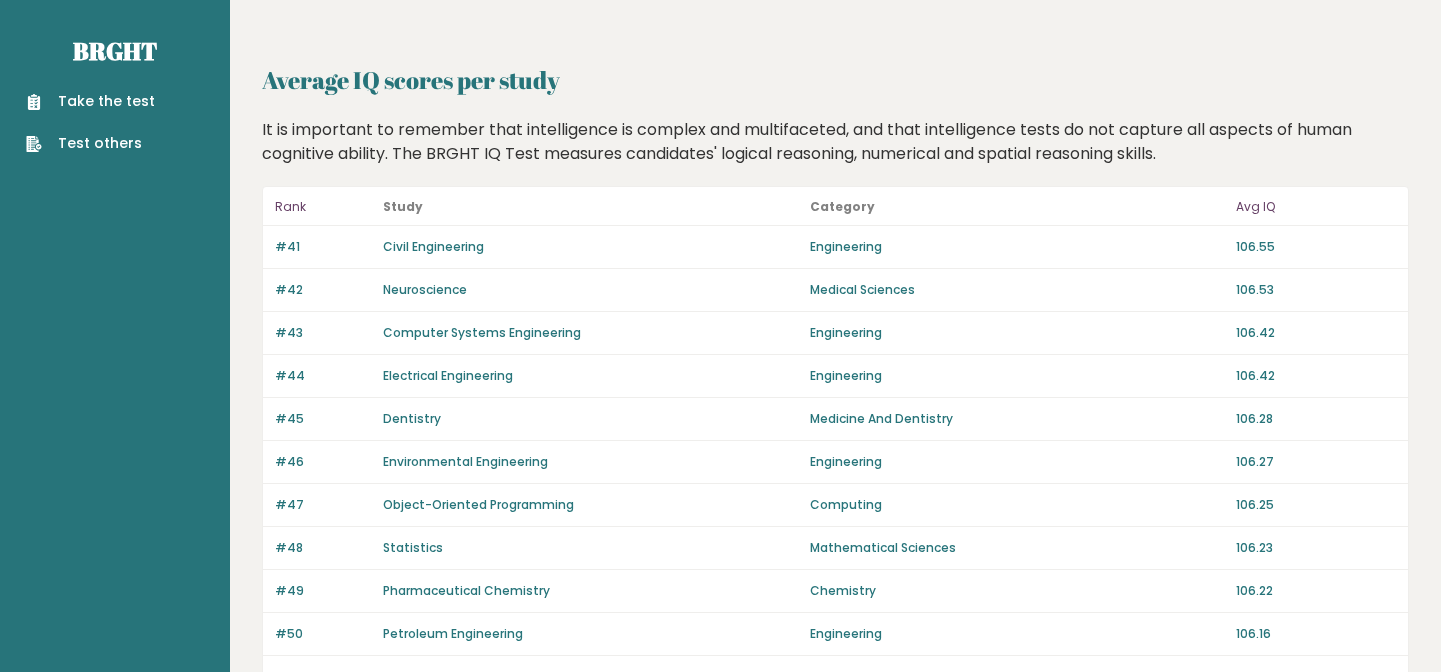 scroll, scrollTop: 0, scrollLeft: 0, axis: both 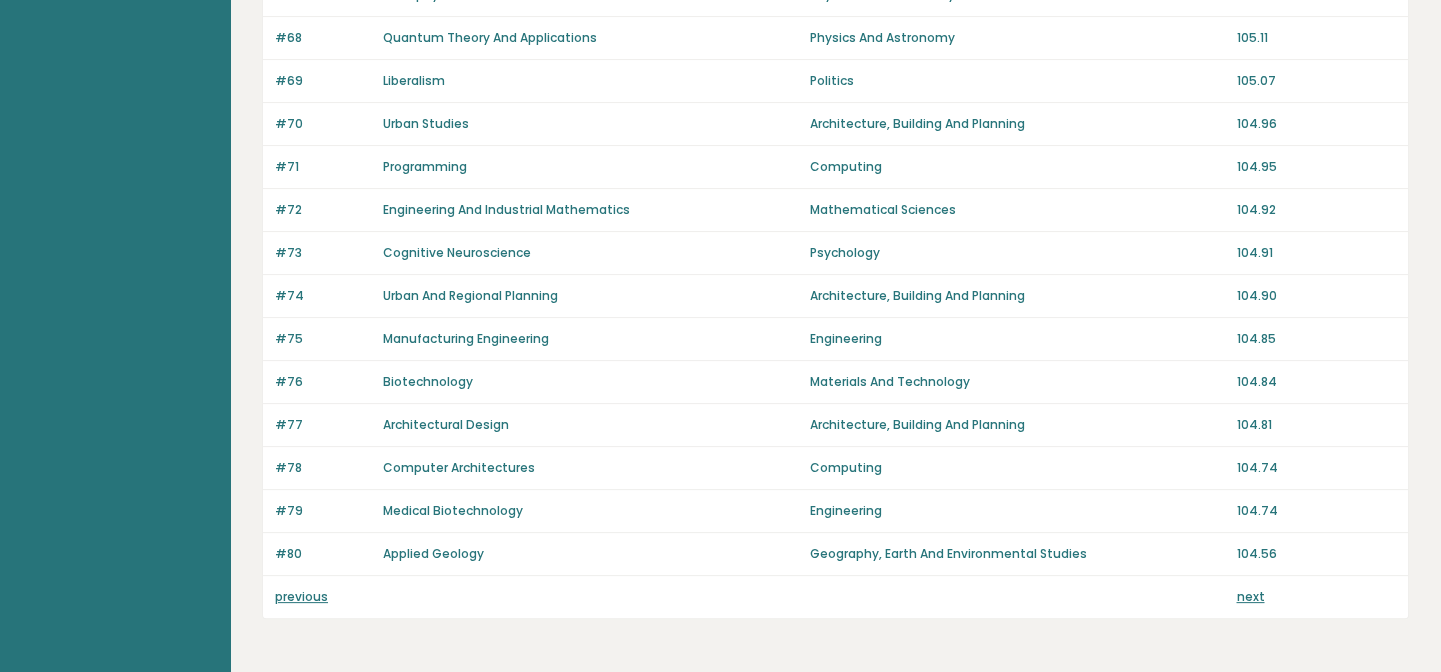 click on "previous" at bounding box center [301, 596] 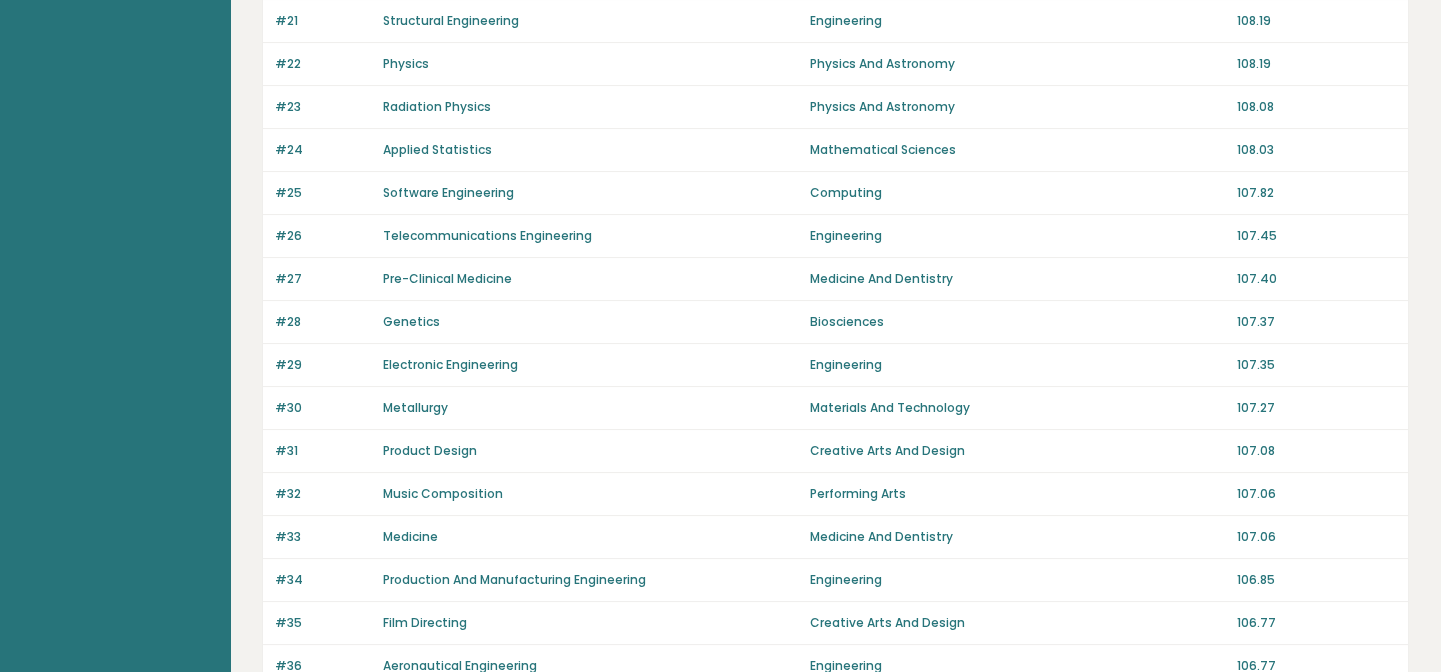 scroll, scrollTop: 1440, scrollLeft: 0, axis: vertical 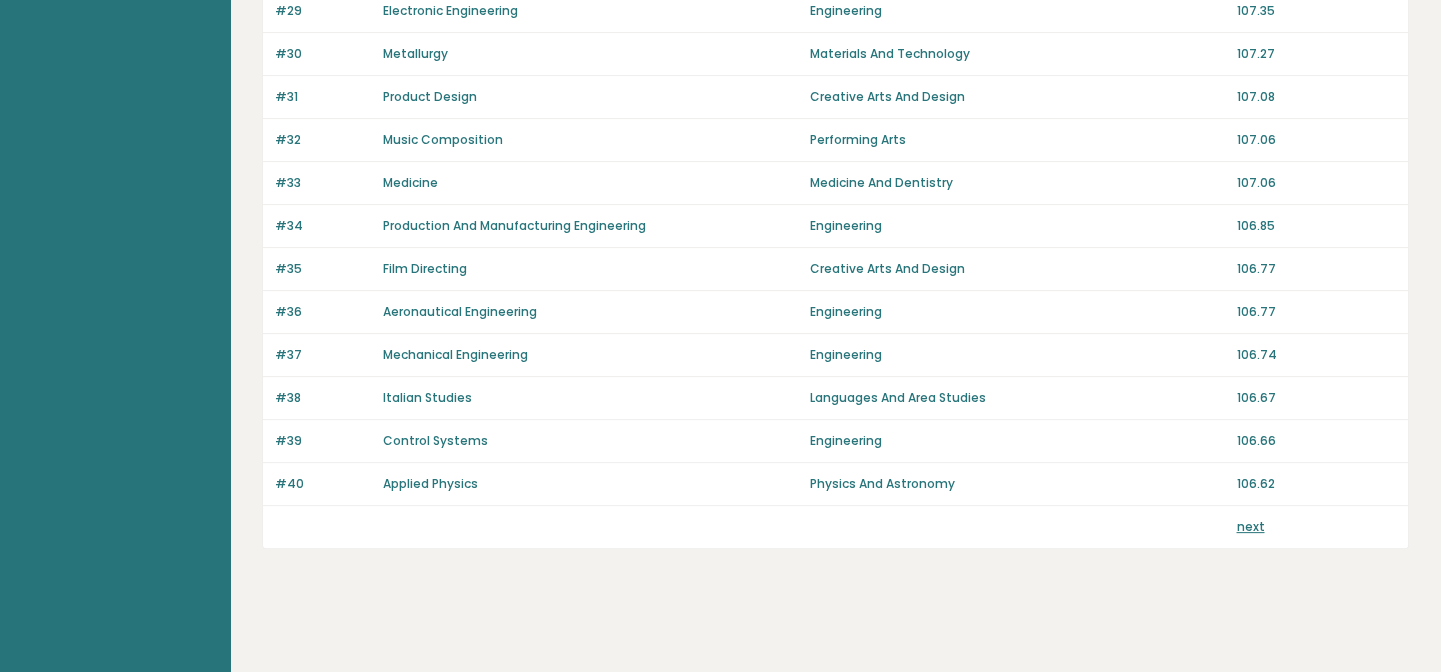 click on "Average IQ scores
per study
It is important to remember that intelligence is complex and multifaceted, and that intelligence tests do not capture all aspects of human cognitive ability. The BRGHT IQ Test measures candidates' logical reasoning, numerical and spatial reasoning skills.
Rank
Study
Category
Avg IQ
#1
Gender Studies
Sociology, Social Policy And Anthropology
122.81
#2
Bioengineering
Engineering
115.95
#3
Molecular Biology
Biosciences
115.90" at bounding box center (835, -351) 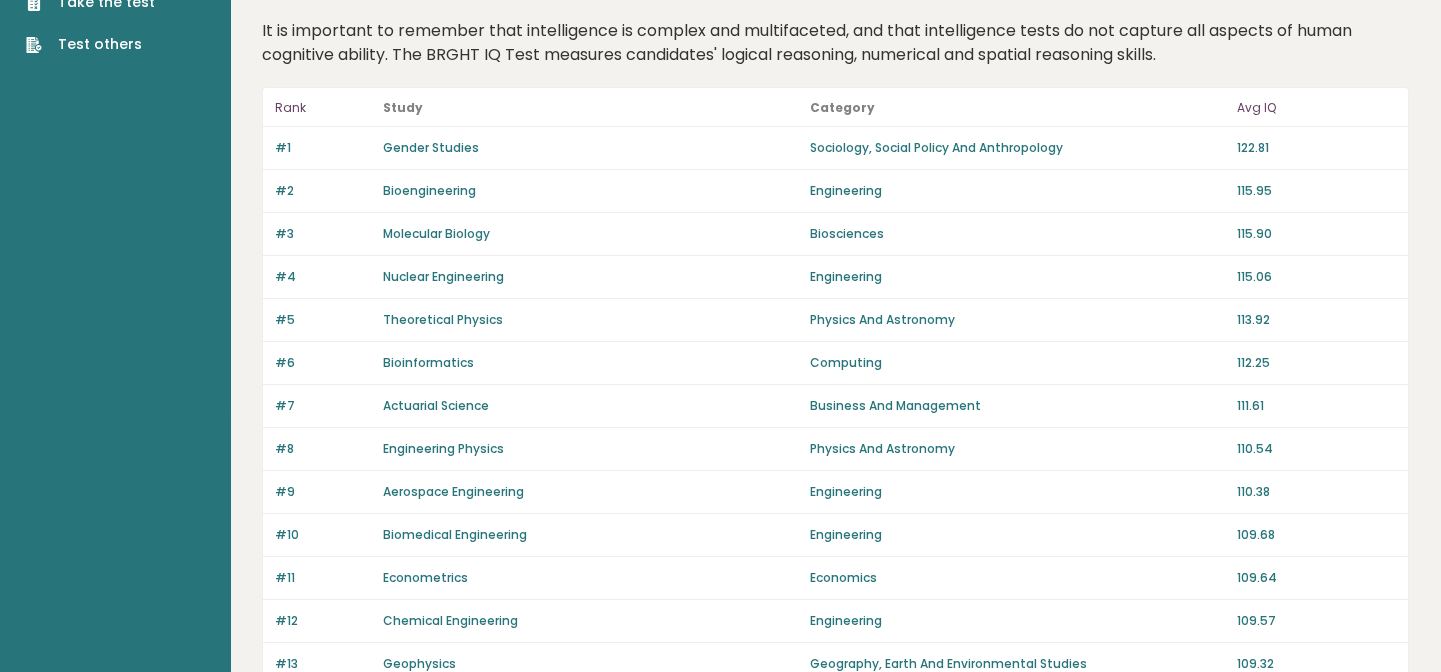 scroll, scrollTop: 101, scrollLeft: 0, axis: vertical 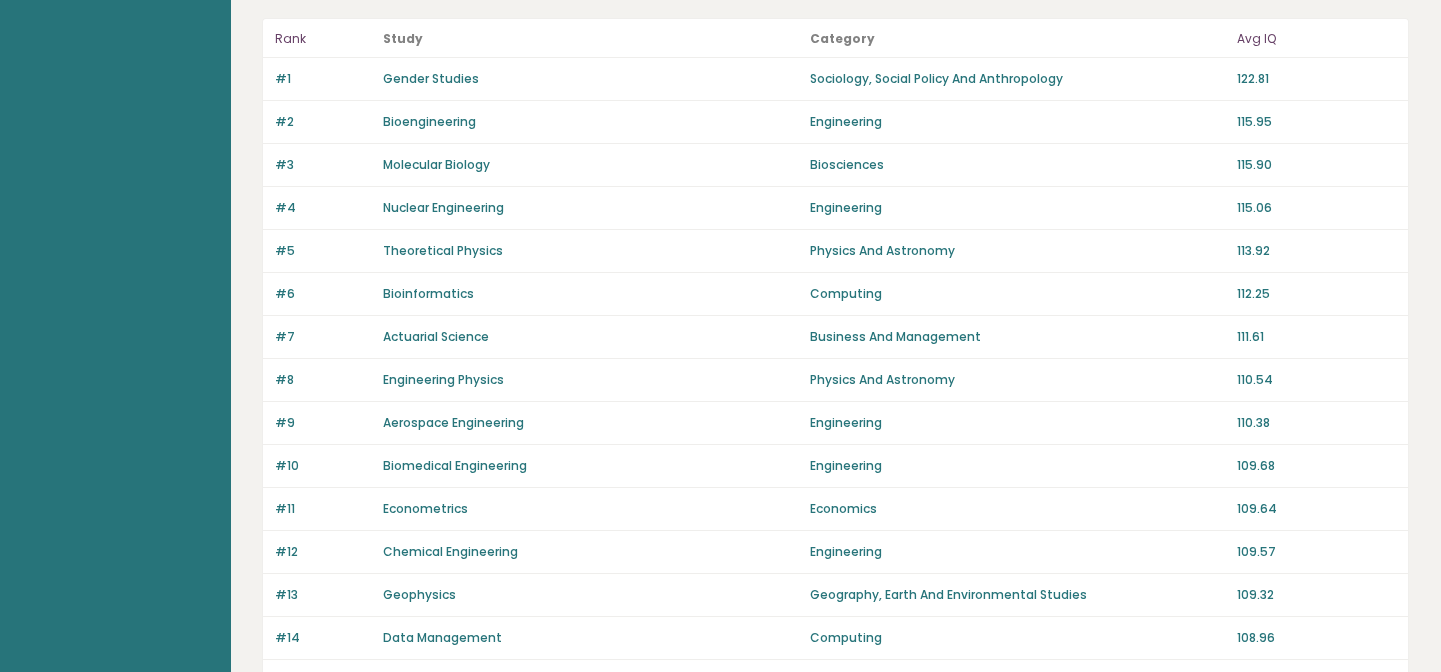 click on "Data Management" at bounding box center [442, 637] 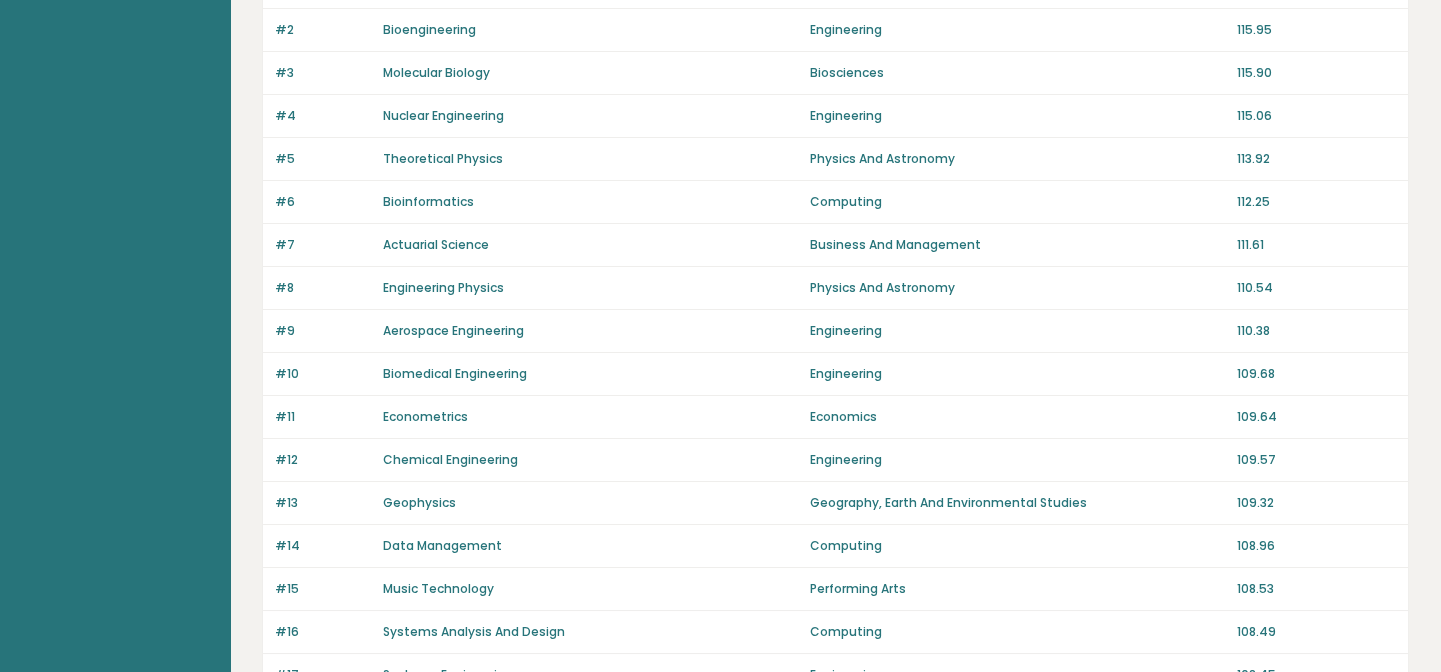 scroll, scrollTop: 0, scrollLeft: 0, axis: both 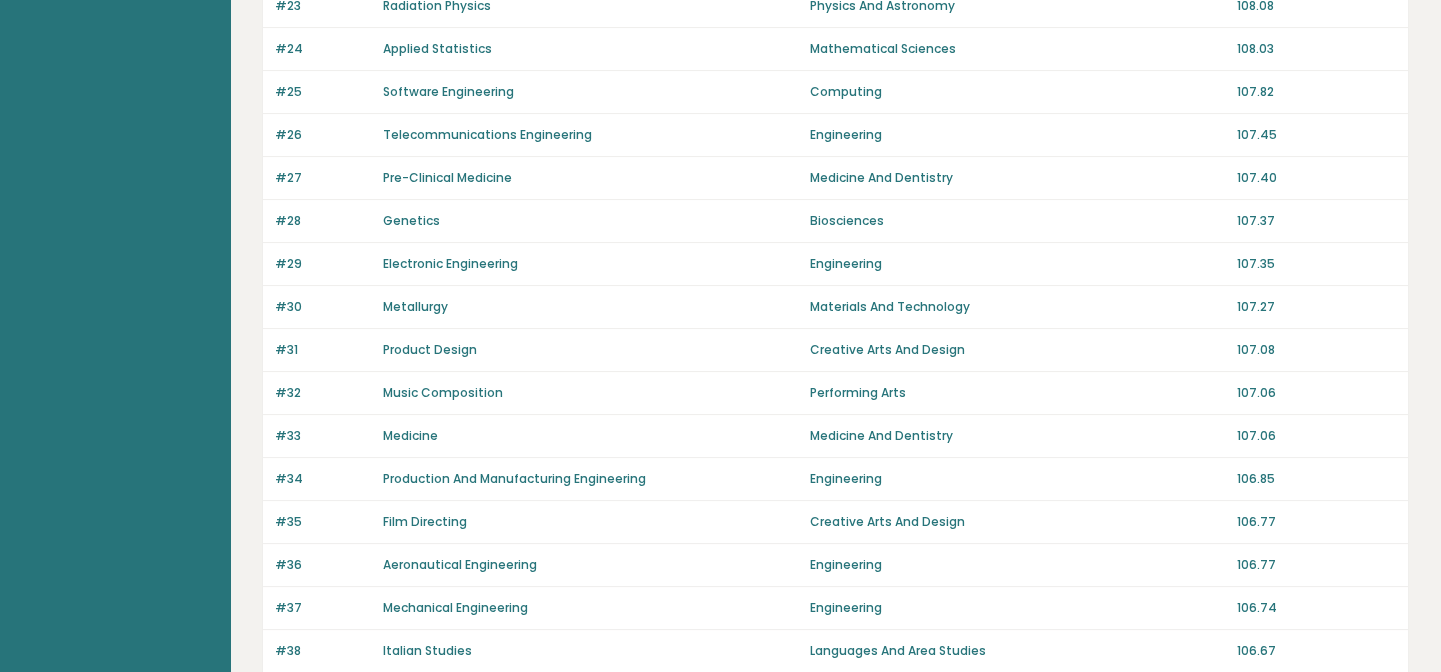 click on "Production And Manufacturing Engineering" at bounding box center (514, 478) 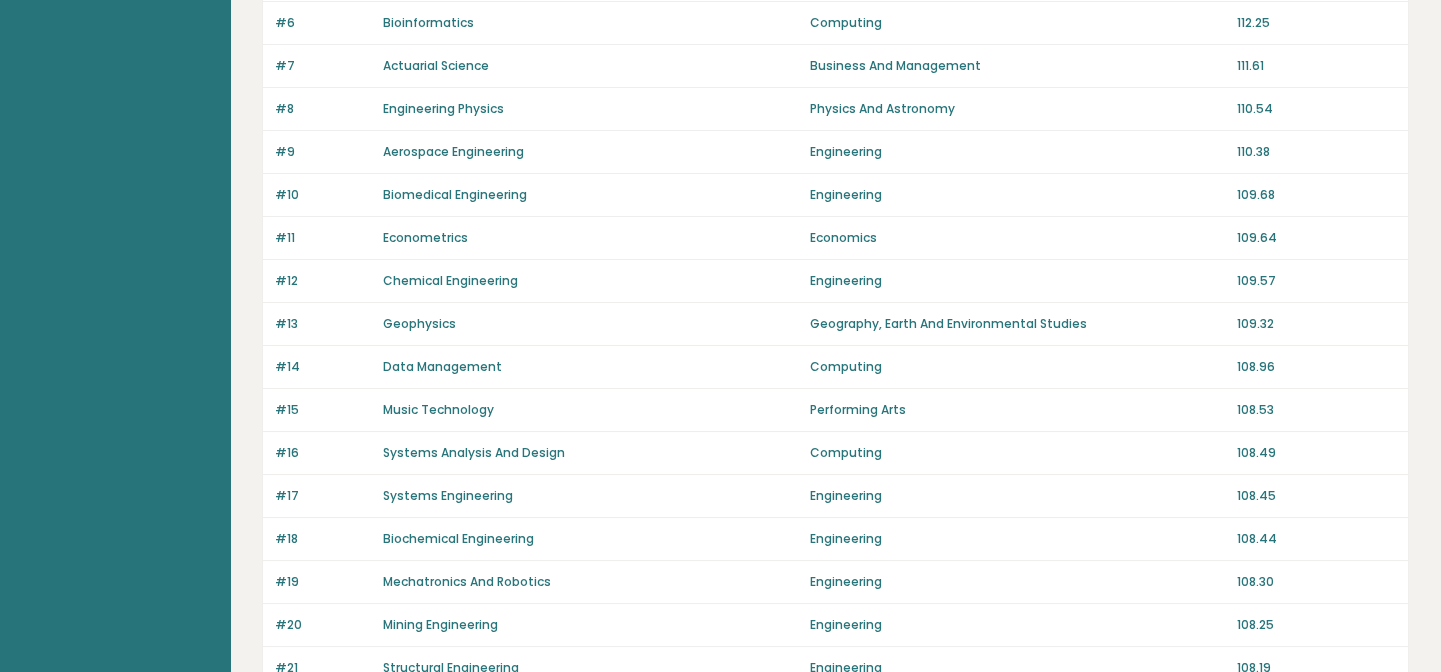 scroll, scrollTop: 462, scrollLeft: 0, axis: vertical 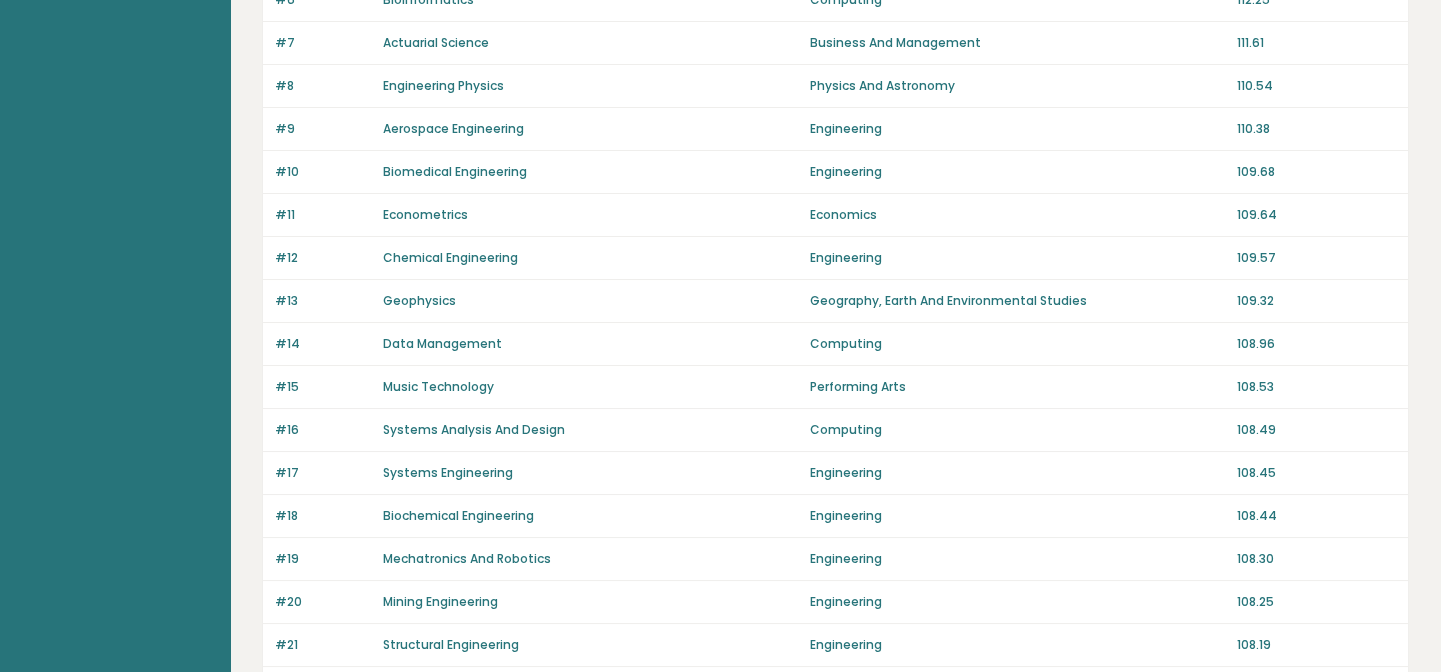 click on "Data Management" at bounding box center [442, 343] 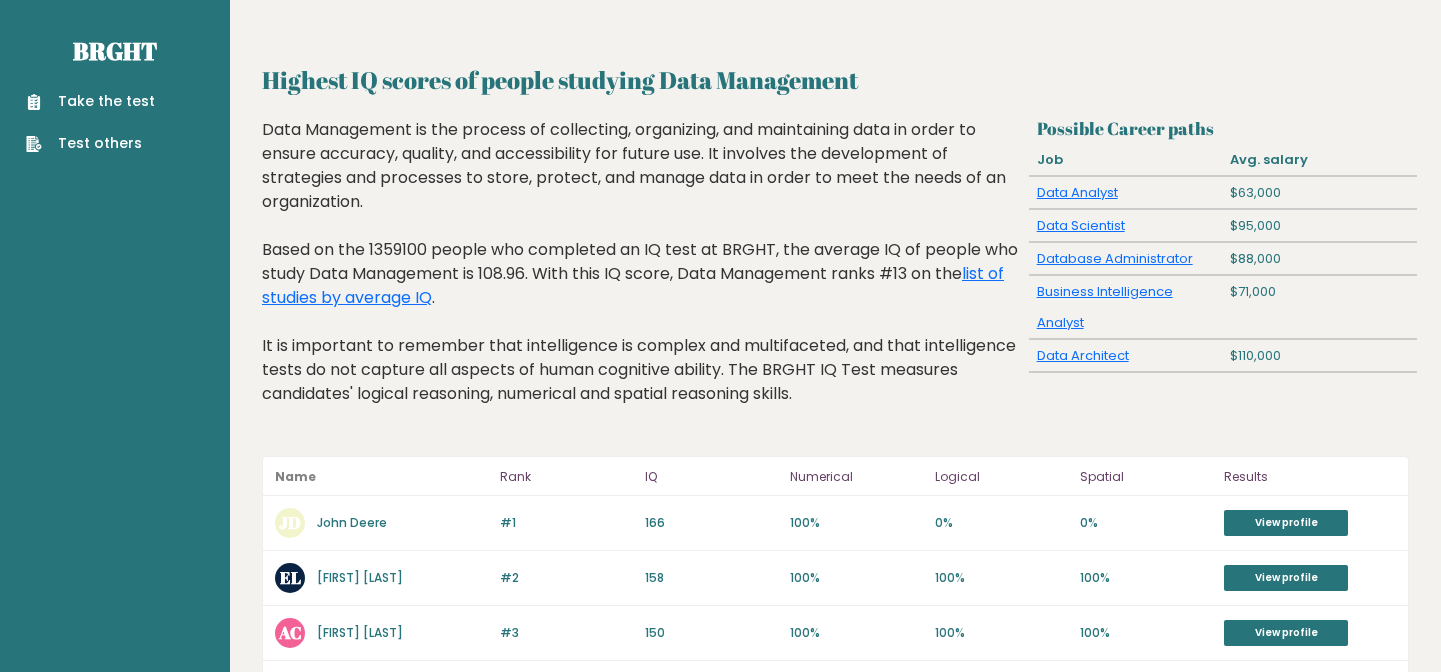 scroll, scrollTop: 0, scrollLeft: 0, axis: both 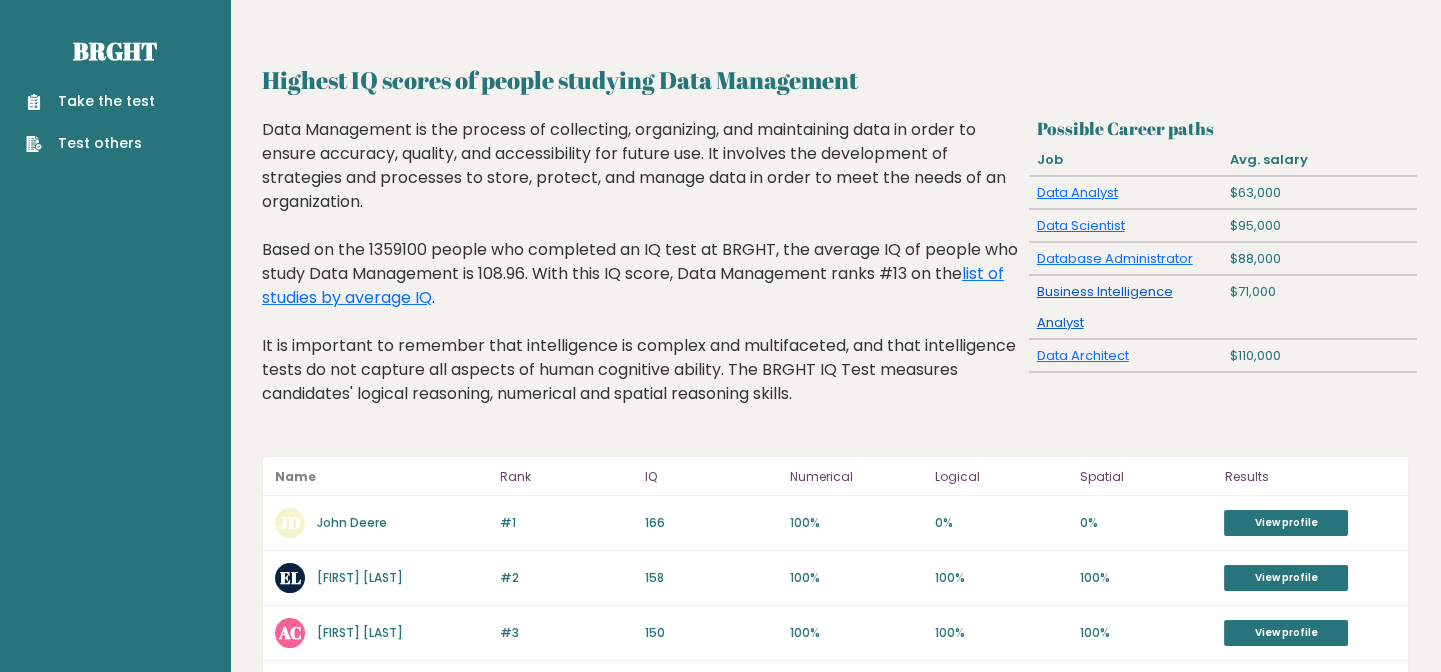 click on "Business Intelligence Analyst" at bounding box center [1105, 307] 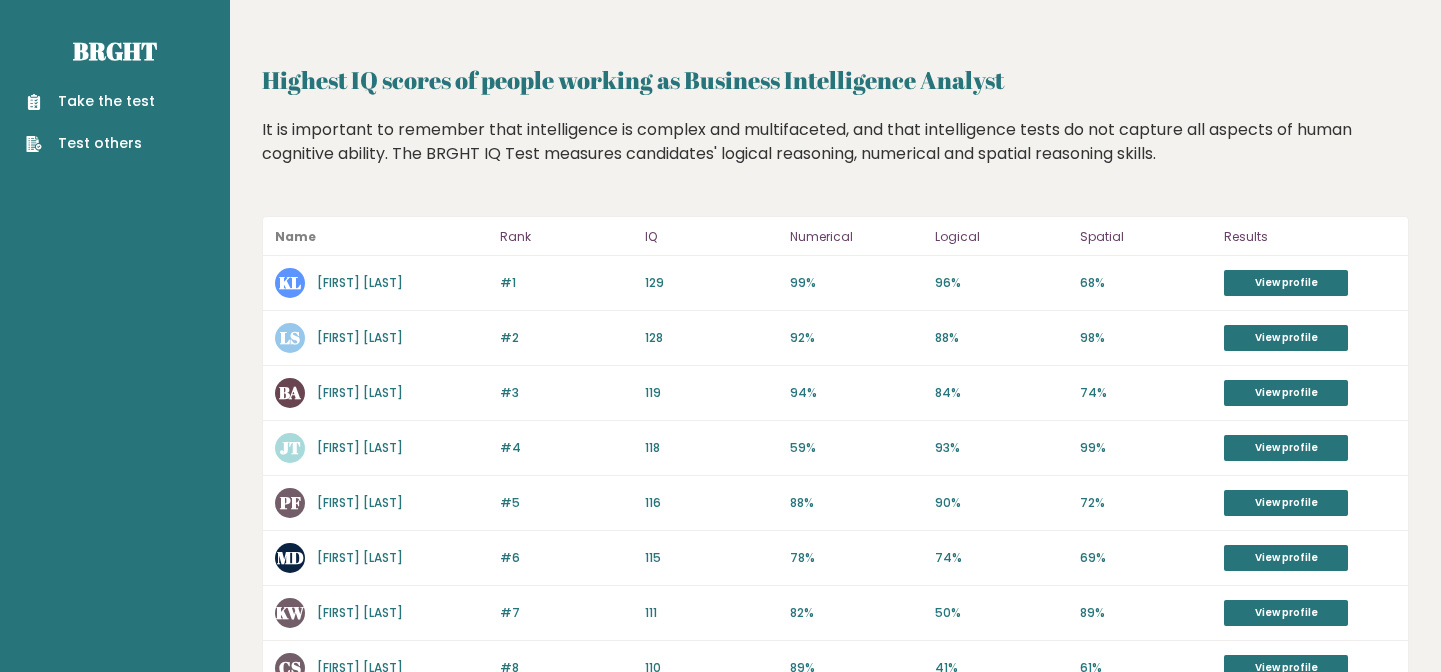 scroll, scrollTop: 0, scrollLeft: 0, axis: both 